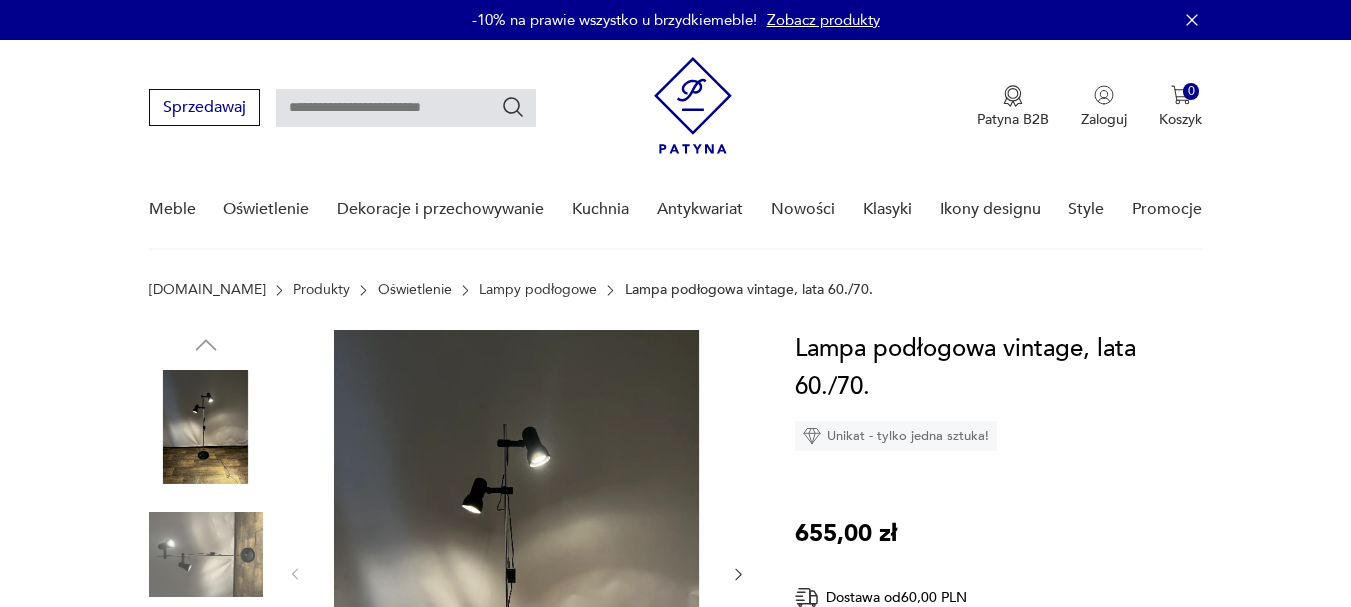 scroll, scrollTop: 85, scrollLeft: 0, axis: vertical 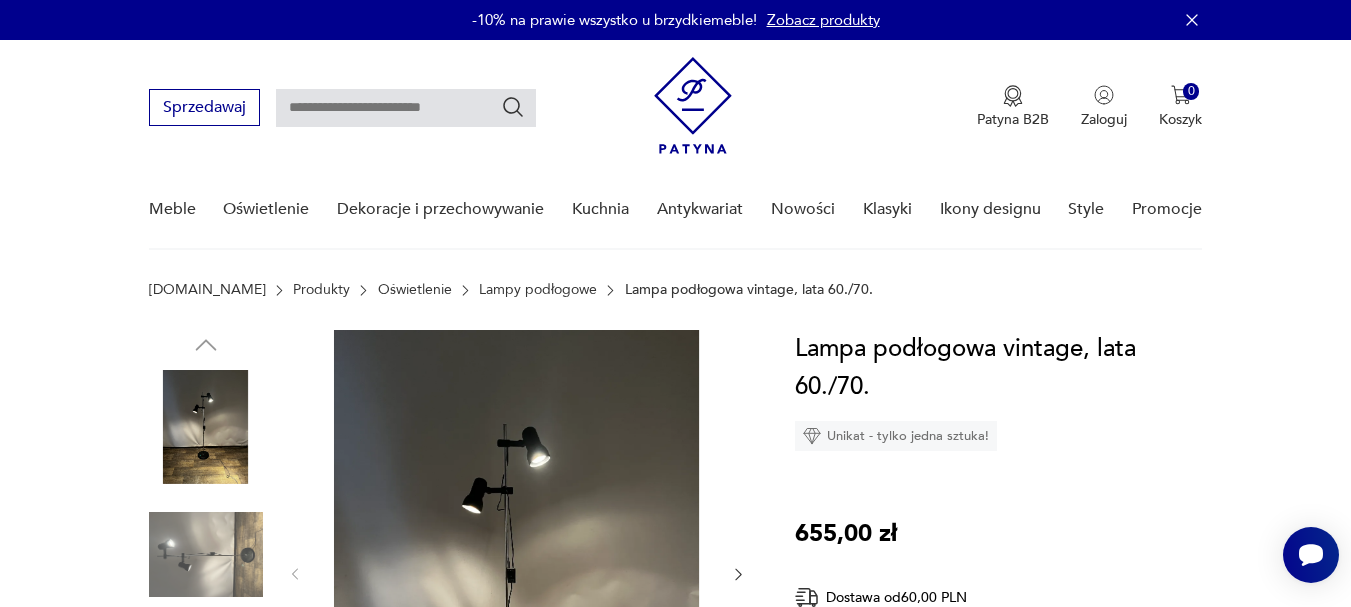 click on "Cenimy prywatność użytkowników Używamy plików cookie, aby poprawić jakość przeglądania, wyświetlać reklamy lub treści dostosowane do indywidualnych potrzeb użytkowników oraz analizować ruch na stronie. Kliknięcie przycisku „Akceptuj wszystkie” oznacza zgodę na wykorzystywanie przez nas plików cookie. Ustawienia    Akceptuję wszystkie Dostosuj preferencje dotyczące zgody   Używamy plików cookie, aby pomóc użytkownikom w sprawnej nawigacji i wykonywaniu określonych funkcji. Szczegółowe informacje na temat wszystkich plików cookie odpowiadających poszczególnym kategoriom zgody znajdują się poniżej. Pliki cookie sklasyfikowane jako „niezbędne” są przechowywane w przeglądarce użytkownika, ponieważ są niezbędne do włączenia podstawowych funkcji witryny....  Pokaż więcej Niezbędne Zawsze aktywne Plik cookie connect.sid Czas trwania 10 godzin Opis This cookie is used for authentication and for secure log-in. It registers the log-in information.  Plik cookie Opis" at bounding box center (675, 2055) 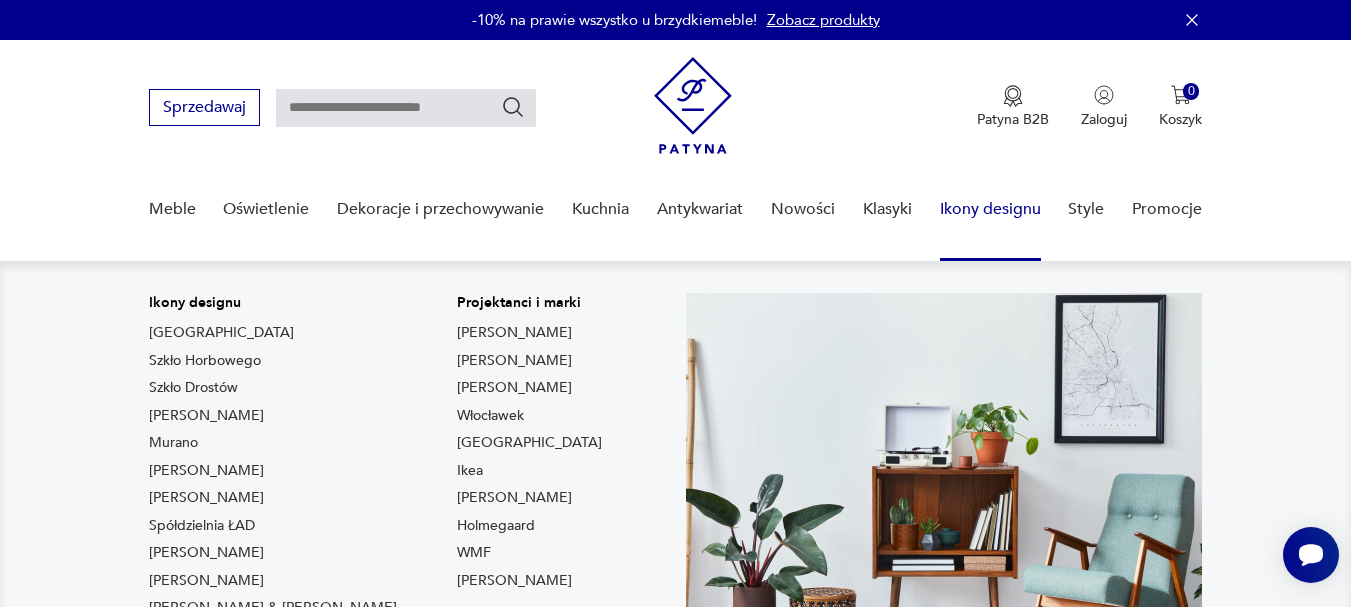 scroll, scrollTop: 29, scrollLeft: 0, axis: vertical 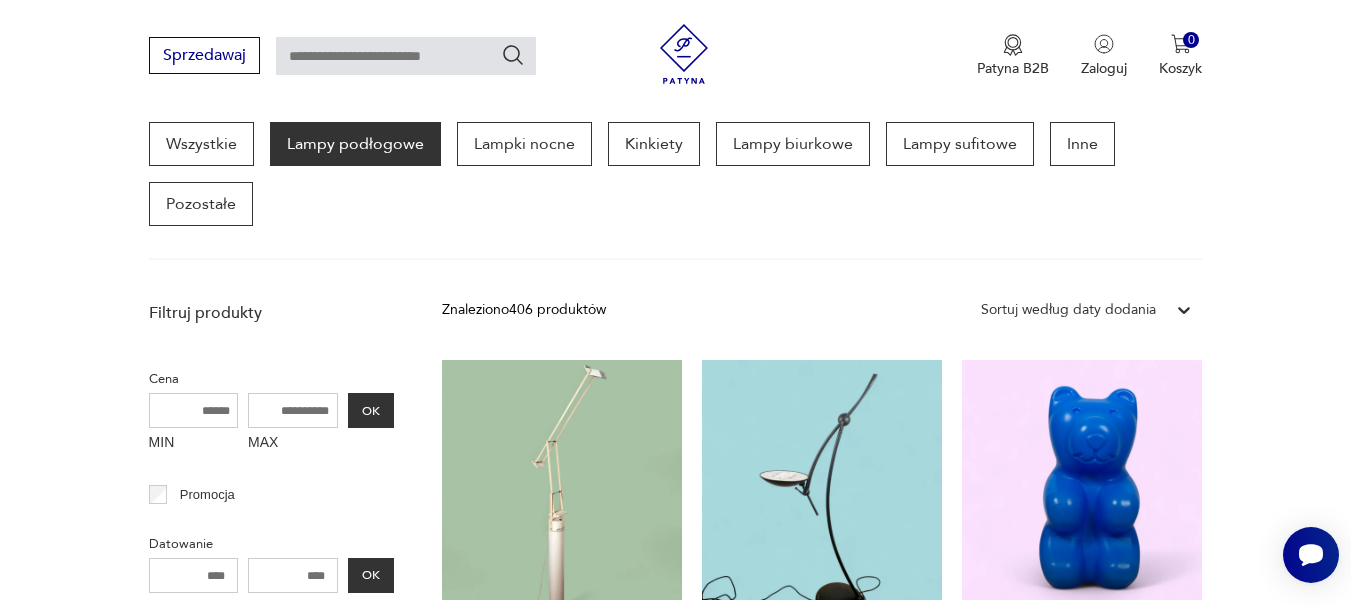 click on "Sortuj według daty dodania" at bounding box center [1068, 310] 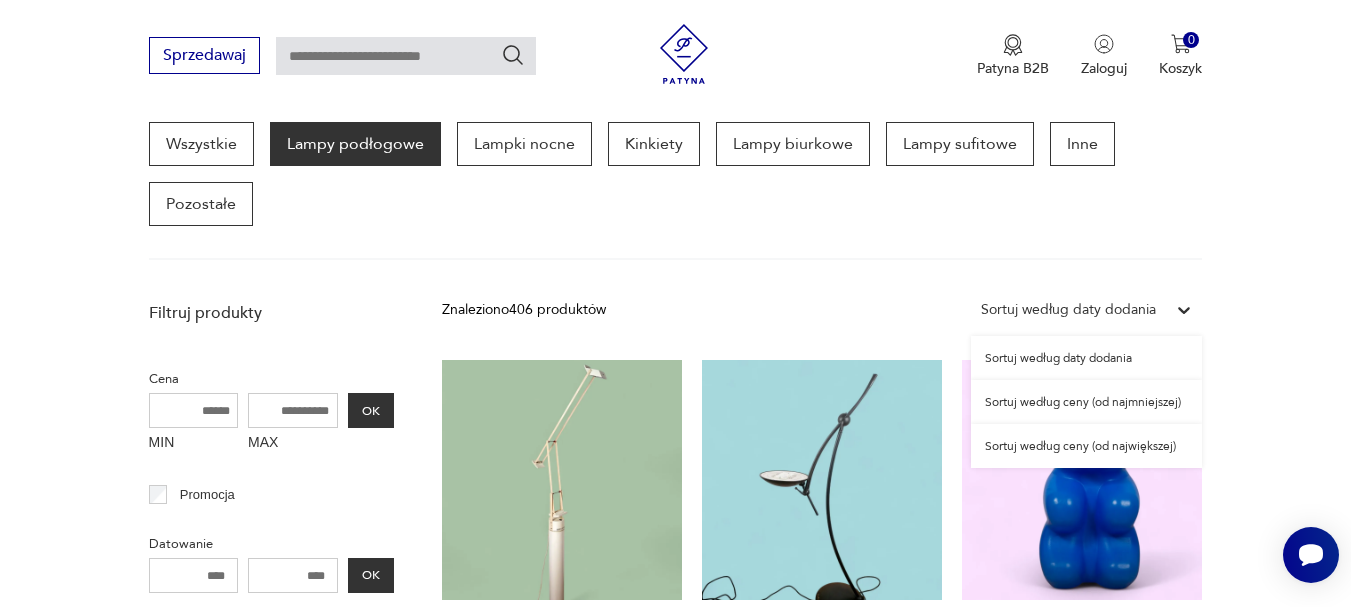 click on "Sortuj według ceny (od najmniejszej)" at bounding box center (1086, 402) 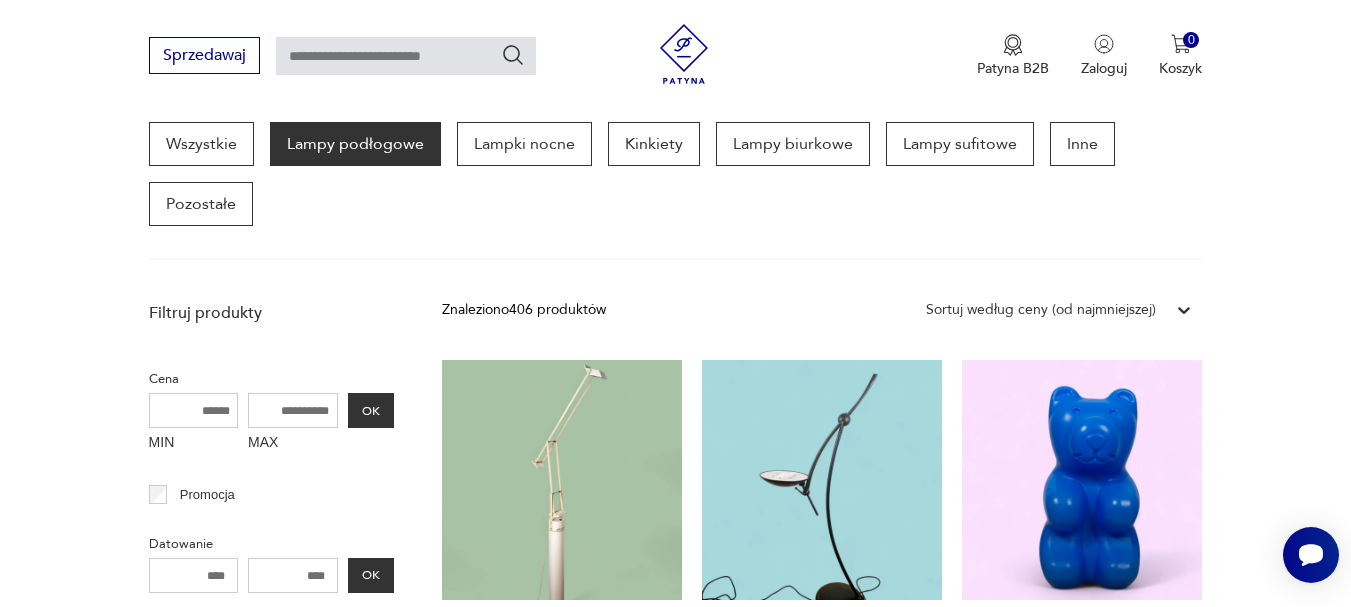 scroll, scrollTop: 531, scrollLeft: 0, axis: vertical 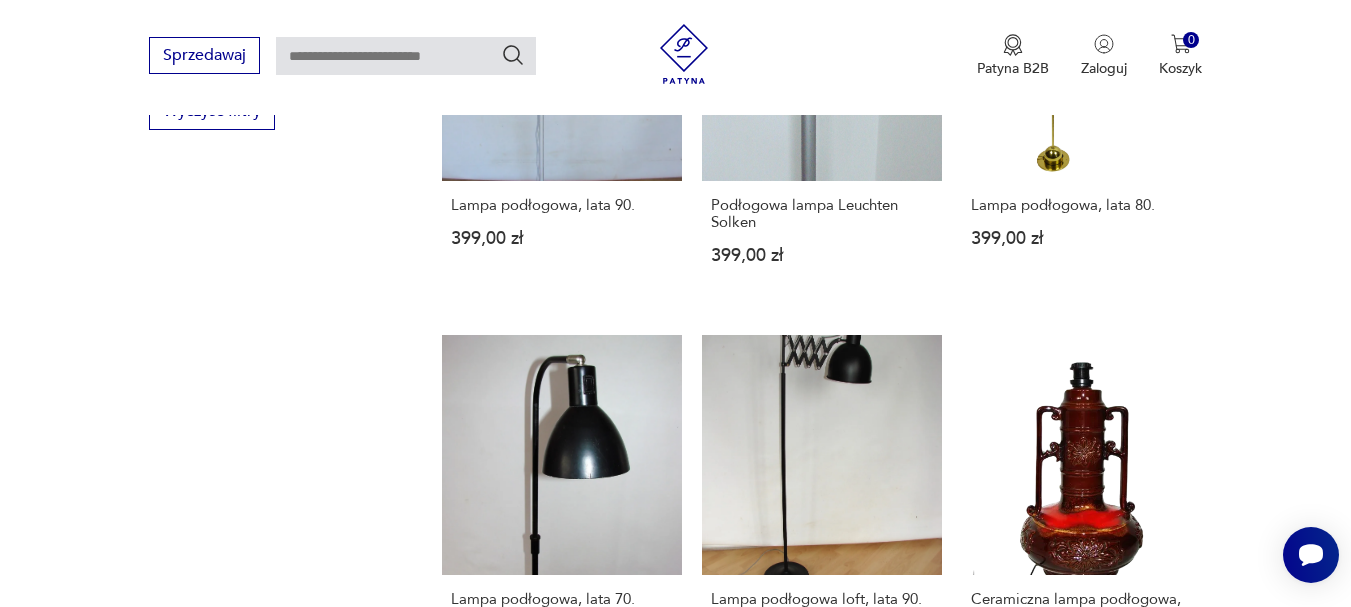drag, startPoint x: 1345, startPoint y: 320, endPoint x: 1341, endPoint y: 335, distance: 15.524175 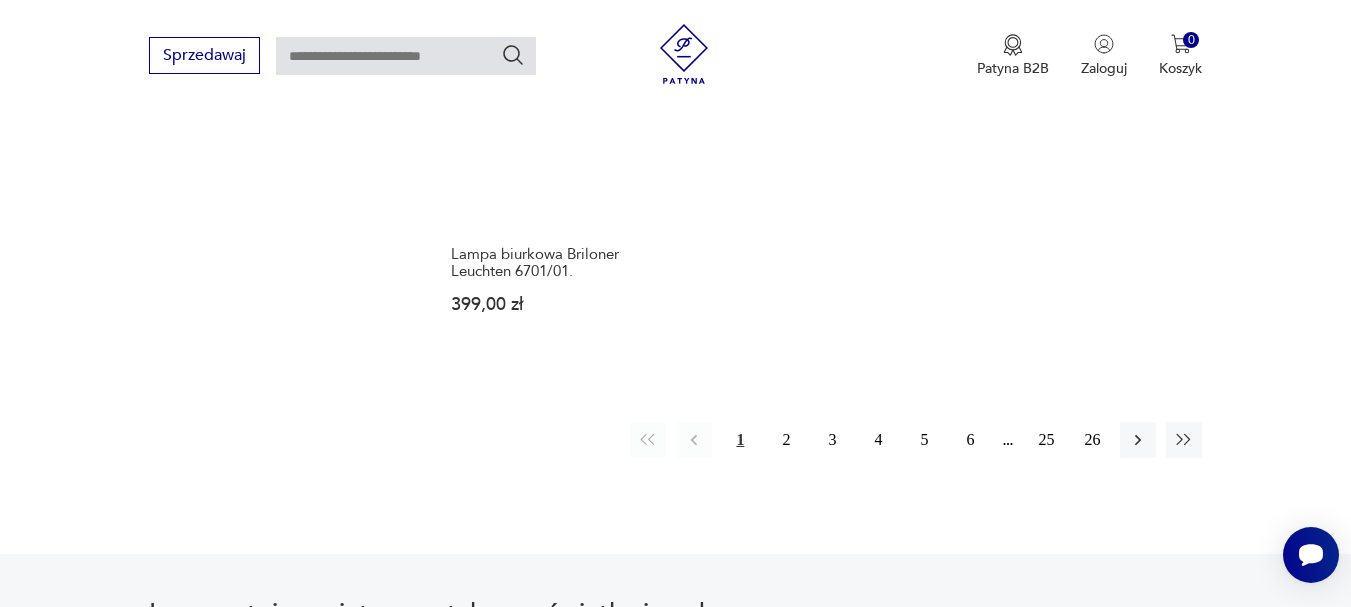 scroll, scrollTop: 2967, scrollLeft: 0, axis: vertical 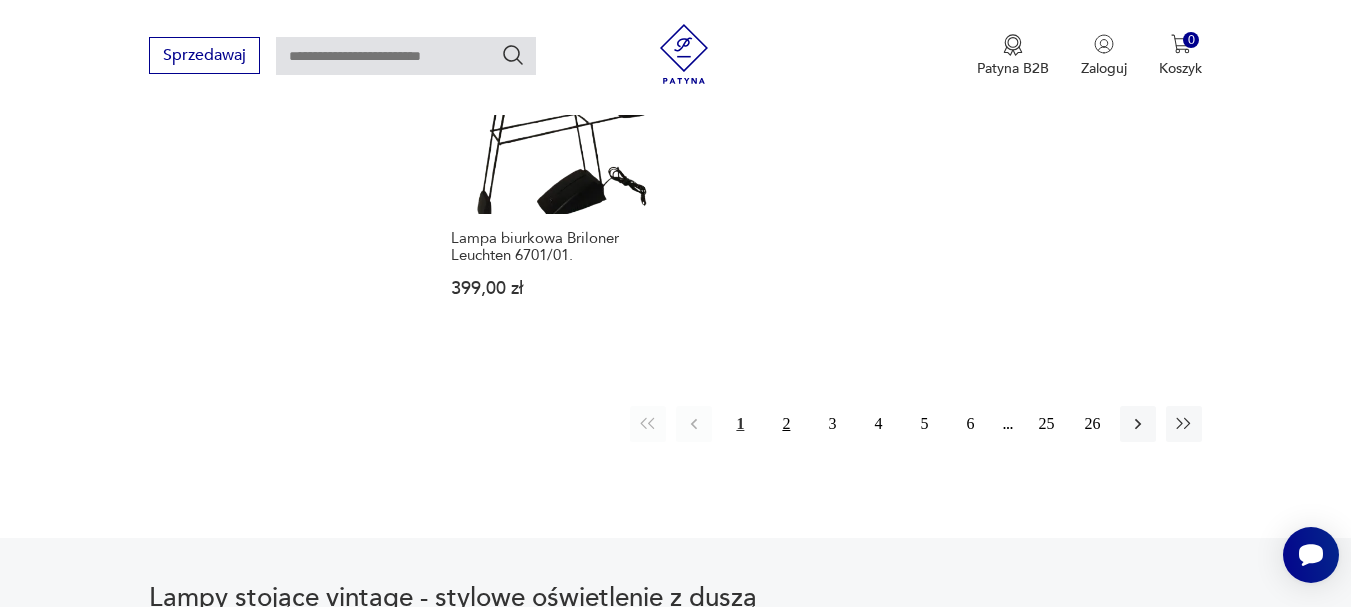 click on "2" at bounding box center [786, 424] 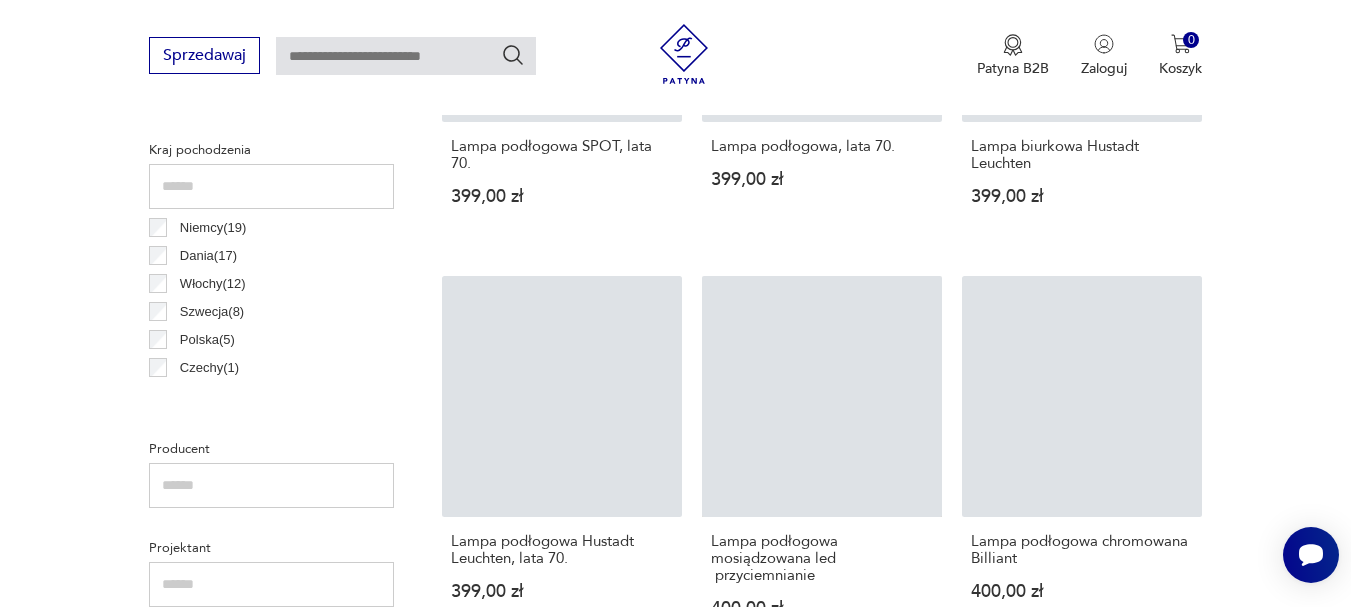scroll, scrollTop: 531, scrollLeft: 0, axis: vertical 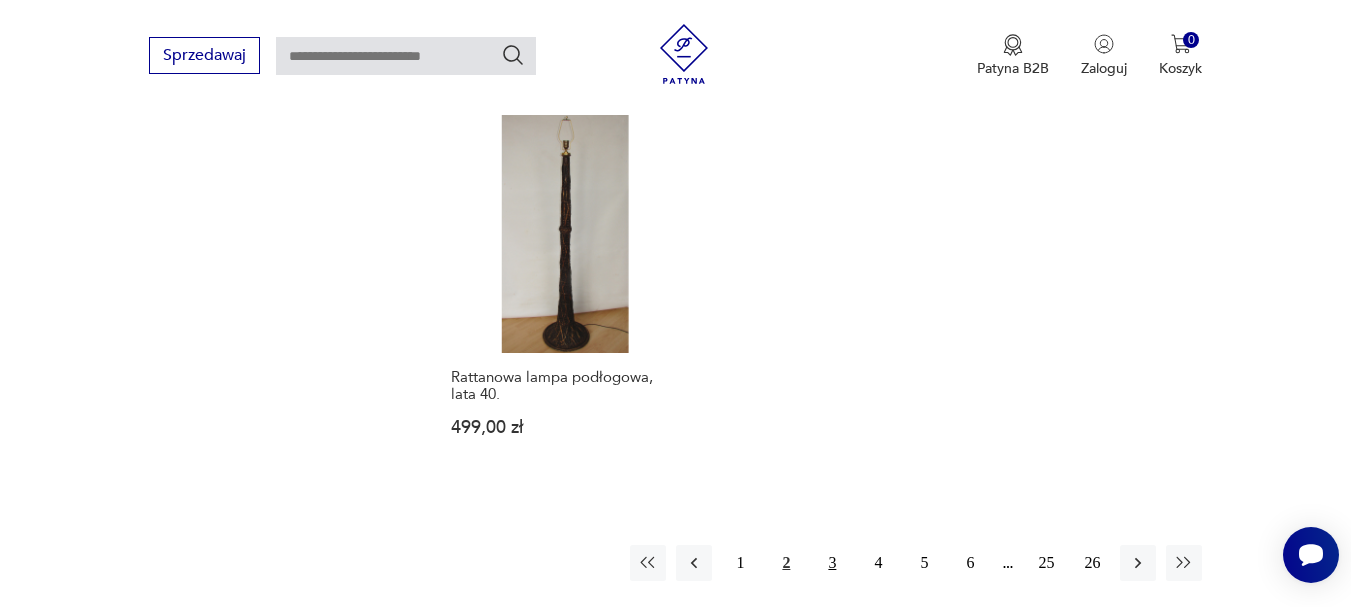 click on "3" at bounding box center [832, 563] 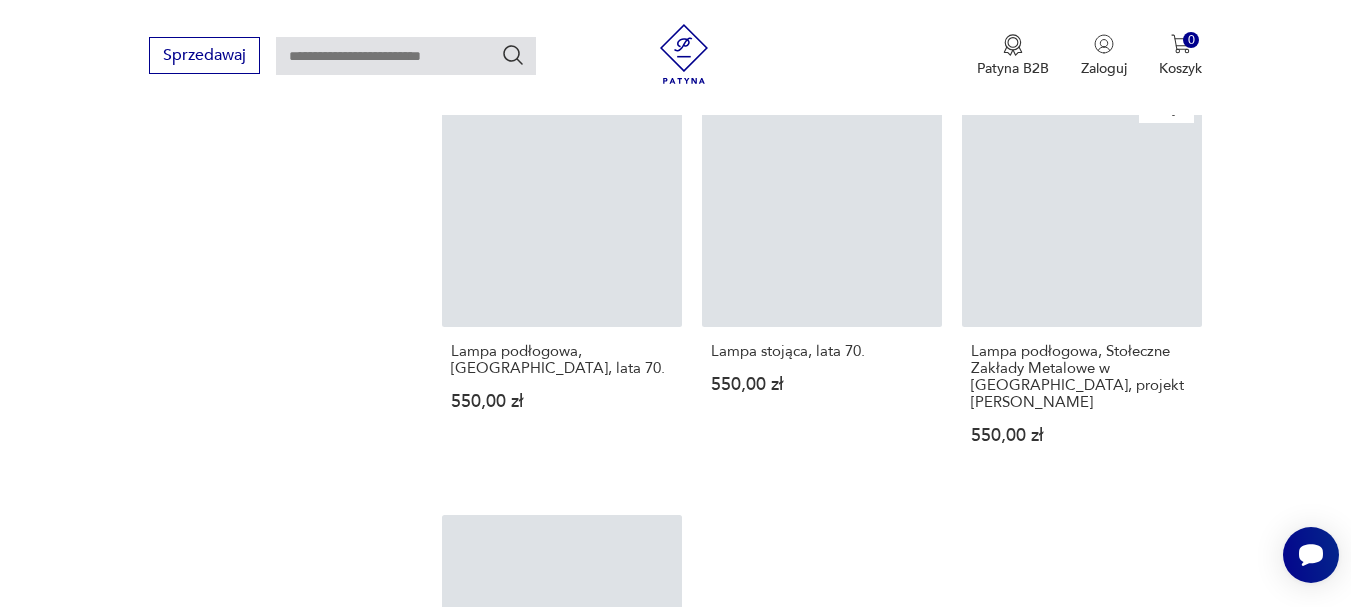 scroll, scrollTop: 2765, scrollLeft: 0, axis: vertical 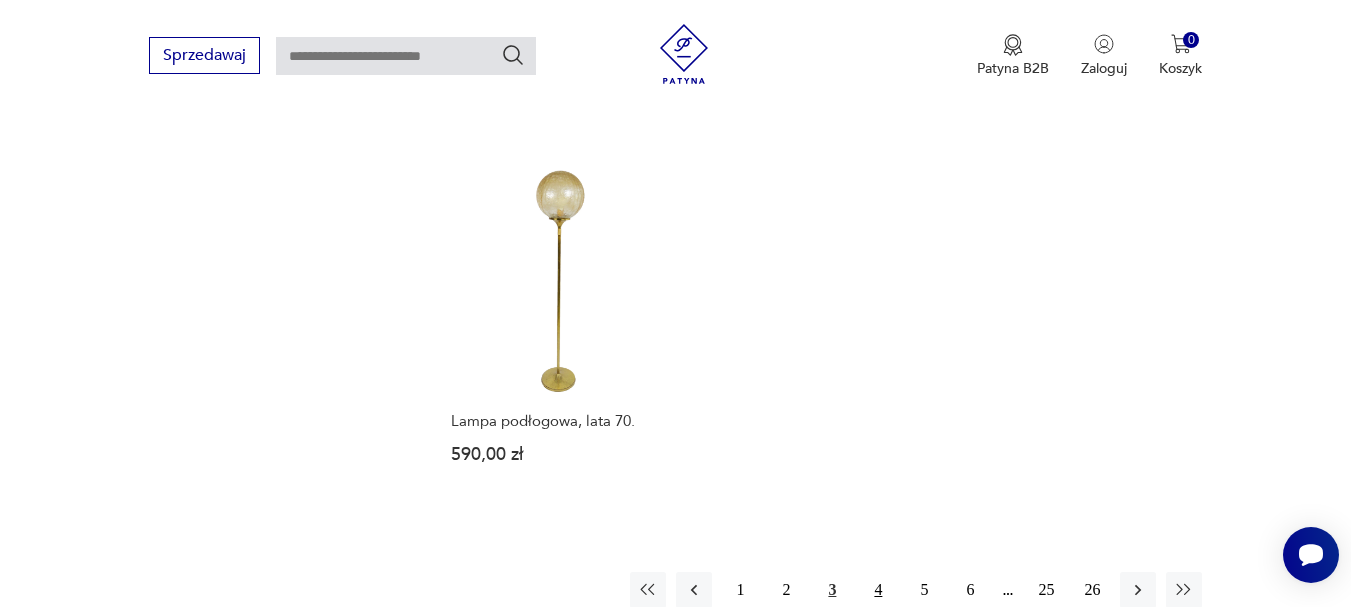 click on "4" at bounding box center (878, 590) 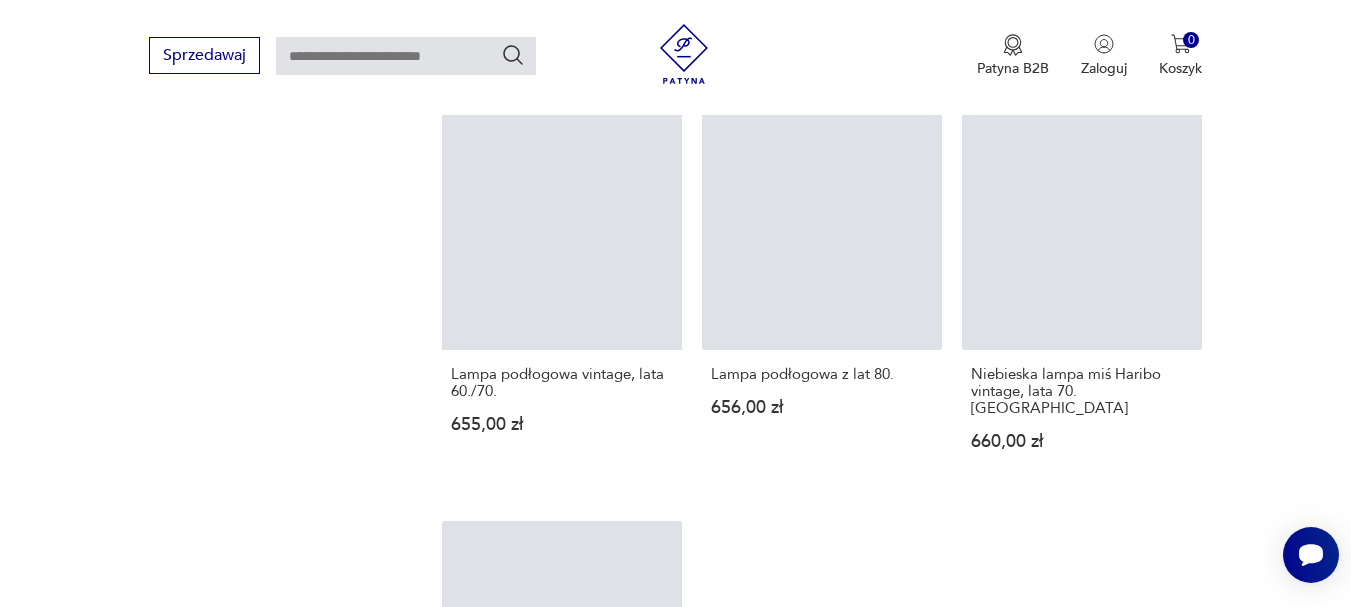 scroll, scrollTop: 2772, scrollLeft: 0, axis: vertical 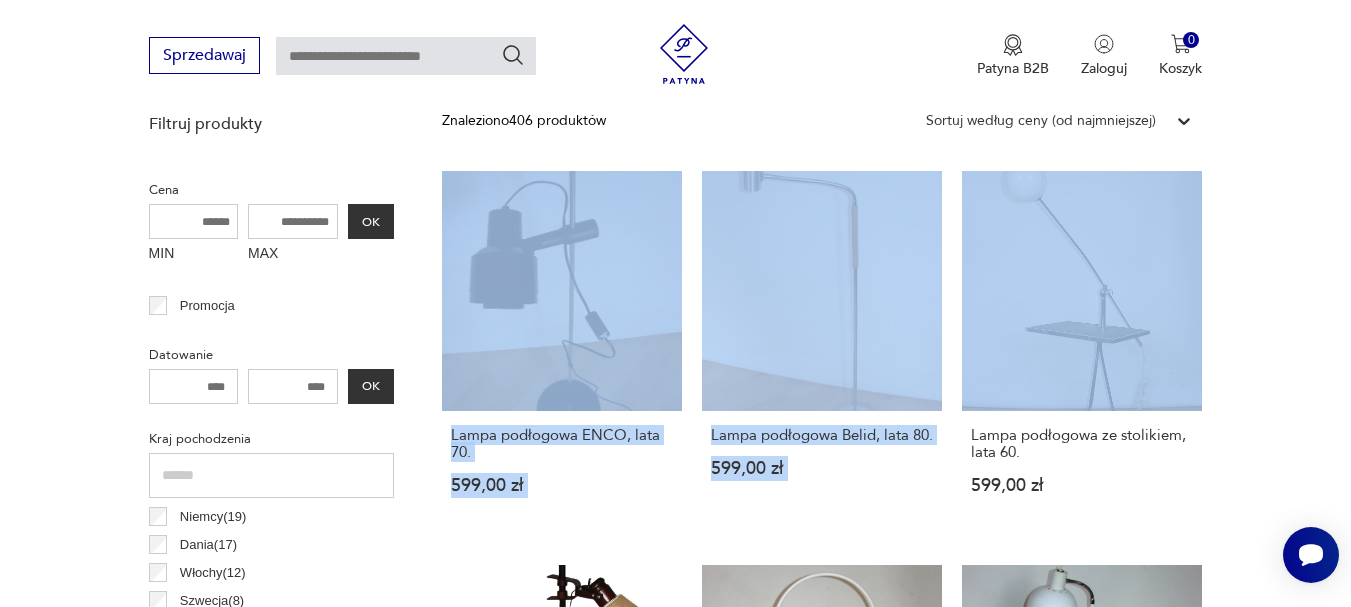 click on "Filtruj produkty Cena MIN MAX OK Promocja Datowanie OK Kraj pochodzenia Niemcy  ( 19 ) Dania  ( 17 ) Włochy  ( 12 ) Szwecja  ( 8 ) Polska  ( 5 ) Czechy  ( 1 ) Producent Projektant Stan przedmiotu Klasyk Tag art deco Bauhaus Bavaria black friday Cepelia ceramika Chodzież Ćmielów Tworzywo aluminium bakelit chrom inne metal plastik porcelana porcelit szkło Wyczyść filtry Znaleziono  406   produktów Filtruj Sortuj według ceny (od najmniejszej) Sortuj według ceny (od najmniejszej) Lampa podłogowa ENCO, lata 70. 599,00 zł Lampa podłogowa Belid, lata 80. 599,00 zł Lampa podłogowa ze stolikiem, lata 60. 599,00 zł Szwedzka lampa podłogowa, GB Solbackens Svarveri, lata 70. 599,00 zł Lampa podłogowa, lata 70. 599,00 zł Duńska lampa podłogowa, lata 70. 599,00 zł Lampa podłogowa Mark Slojd, lata 80. 599,00 zł Sale Lampa stojąca VEB Grandiosa, Niemcy, lata 70. 599,00 zł 850,00 zł Lampa podłogowa mosiądzowana, lata 60. 600,00 zł Sale Lampa podłogowa, Dania, lata 60. 600,00 zł 1 2" at bounding box center [675, 1428] 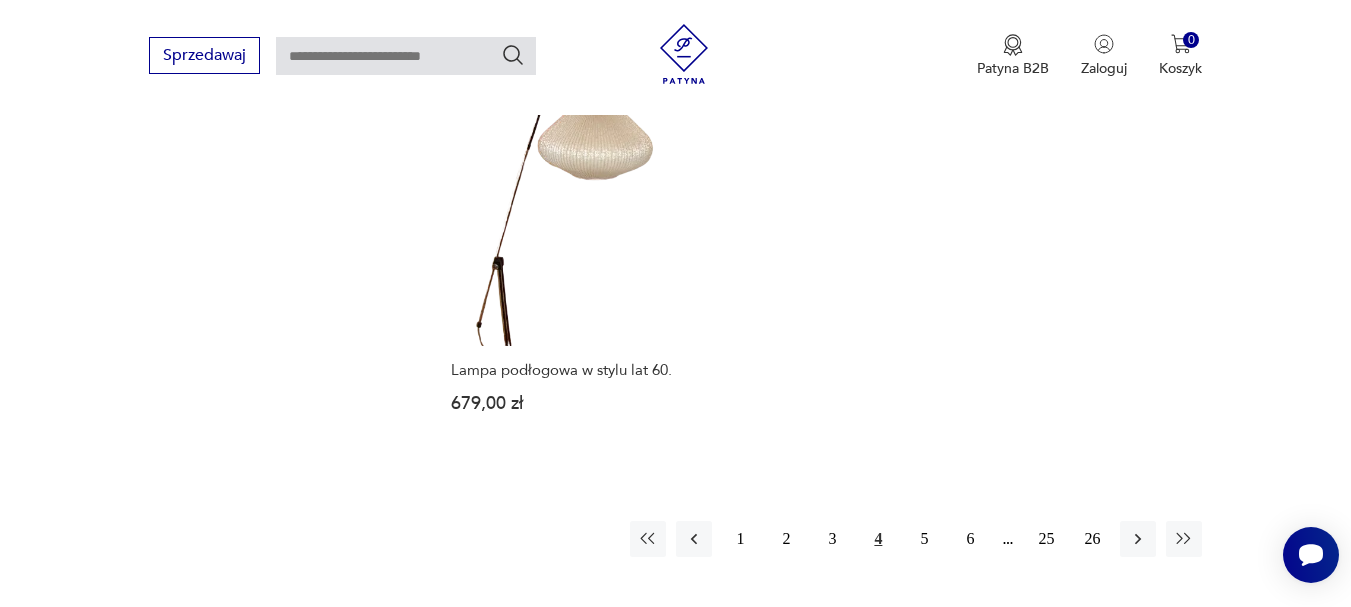 scroll, scrollTop: 2964, scrollLeft: 0, axis: vertical 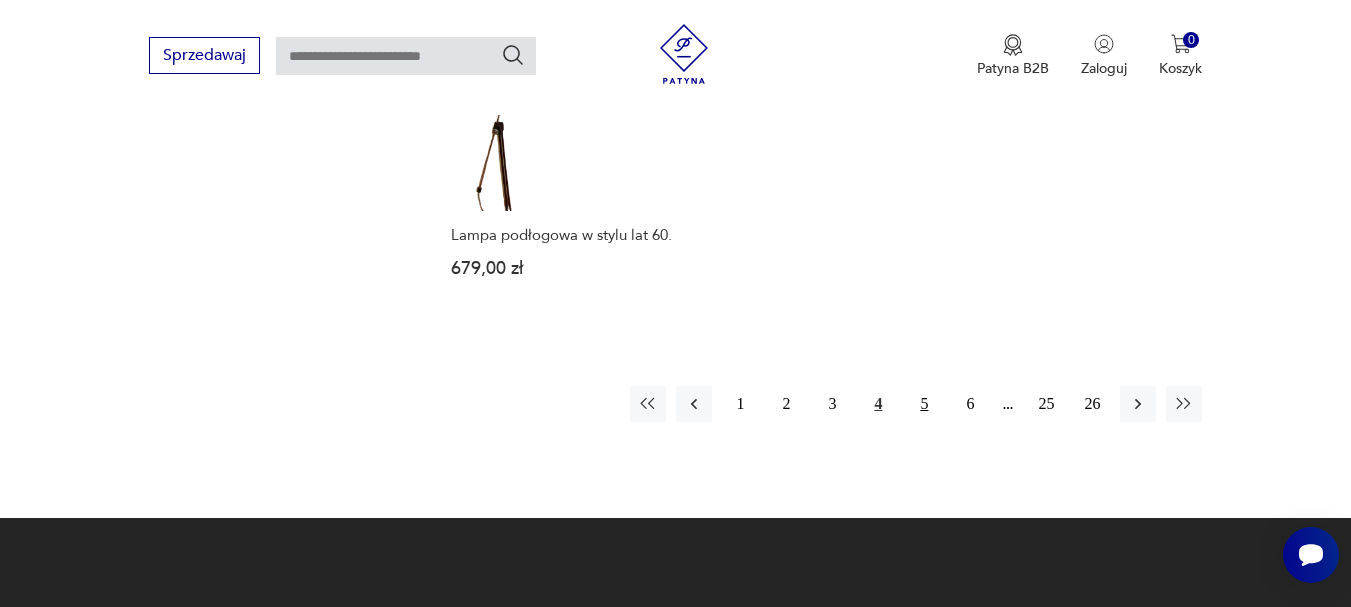 click on "5" at bounding box center (924, 404) 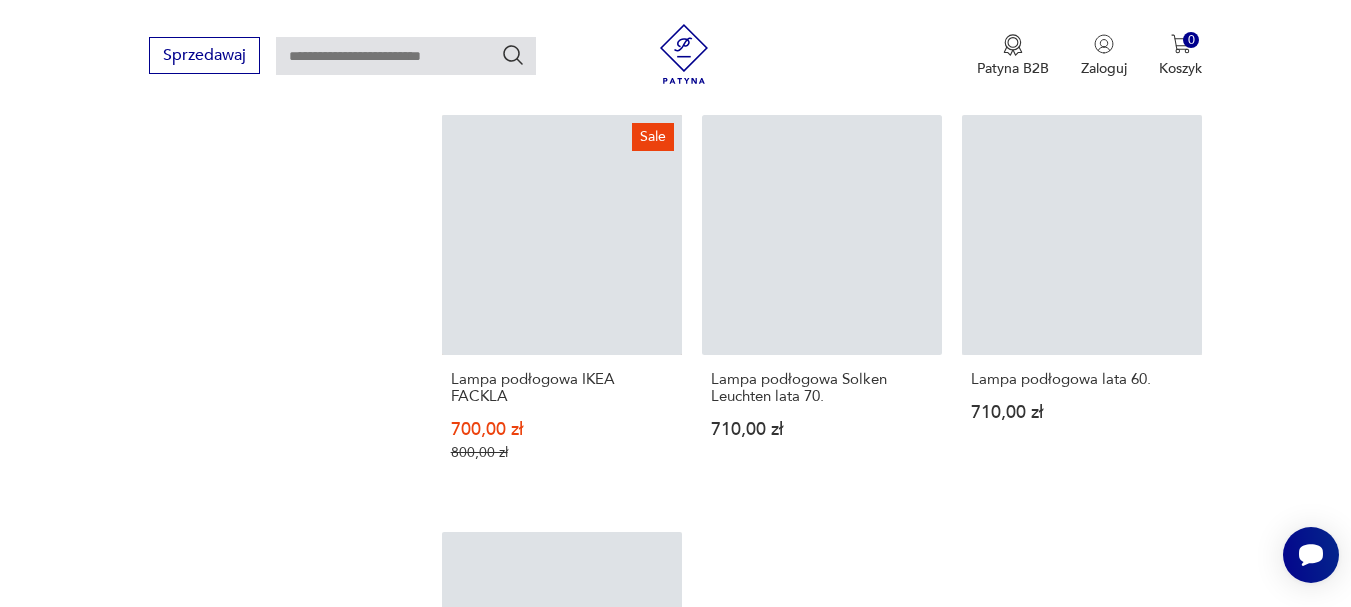 scroll, scrollTop: 2964, scrollLeft: 0, axis: vertical 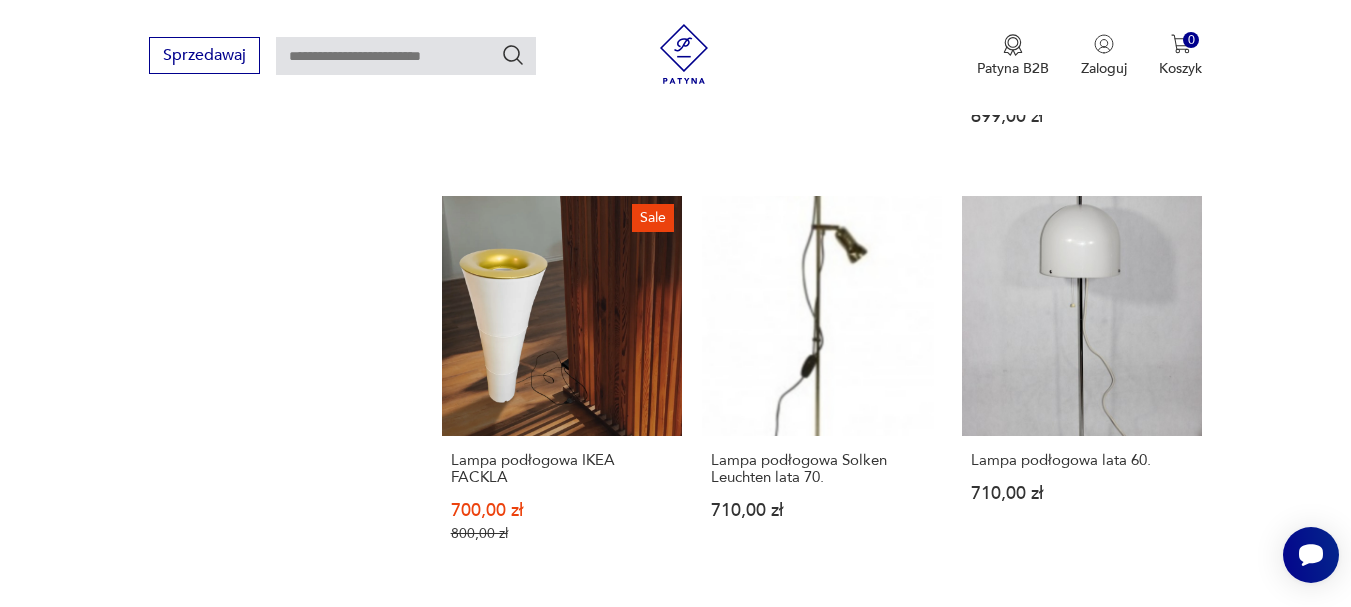 drag, startPoint x: 1339, startPoint y: 371, endPoint x: 1329, endPoint y: 322, distance: 50.01 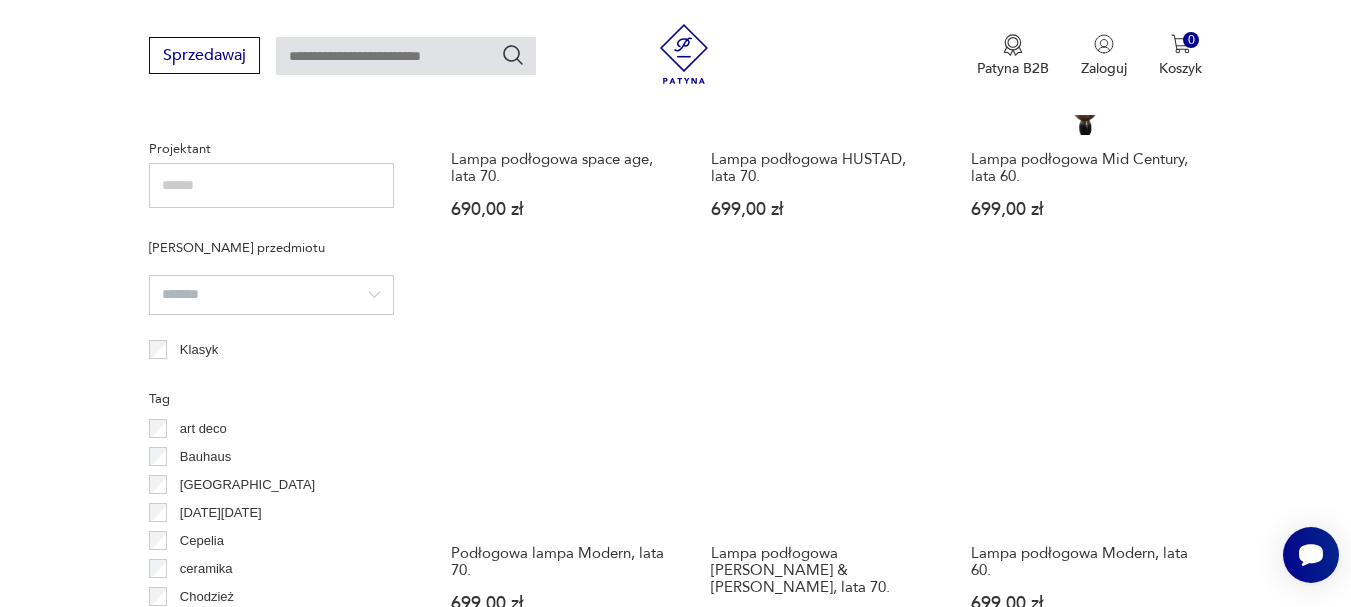 scroll, scrollTop: 1750, scrollLeft: 0, axis: vertical 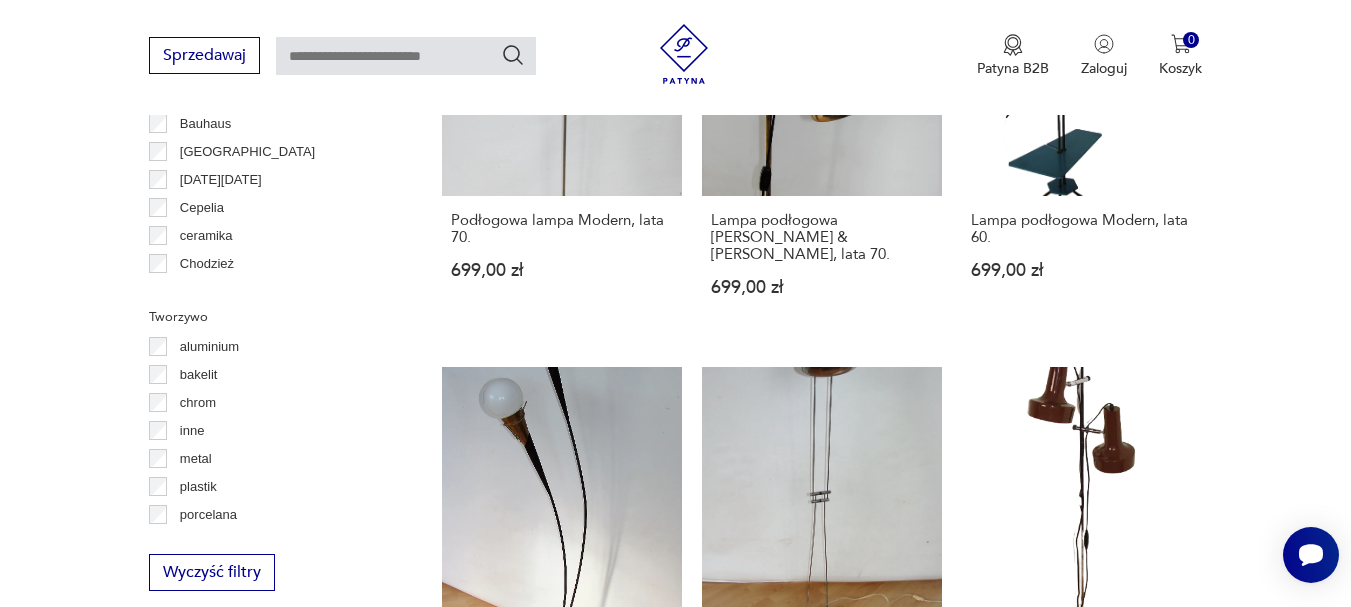 click on "Filtruj produkty Cena MIN MAX OK Promocja Datowanie OK Kraj pochodzenia Niemcy  ( 19 ) Dania  ( 17 ) Włochy  ( 12 ) Szwecja  ( 8 ) Polska  ( 5 ) Czechy  ( 1 ) Producent Projektant Stan przedmiotu Klasyk Tag art deco Bauhaus Bavaria black friday Cepelia ceramika Chodzież Ćmielów Tworzywo aluminium bakelit chrom inne metal plastik porcelana porcelit szkło Wyczyść filtry Znaleziono  406   produktów Filtruj Sortuj według ceny (od najmniejszej) Sortuj według ceny (od najmniejszej) Lampa podłogowa  z lat 90. 680,00 zł Sale Lampa podłogowa, lata 70. 690,00 zł 890,00 zł Lampa podłogowa Wallendorf, Niemcy, lata 70. 690,00 zł Lampa podłogowa space age, lata 70. 690,00 zł Lampa podłogowa HUSTAD, lata 70. 699,00 zł Lampa podłogowa Mid Century, lata 60. 699,00 zł Podłogowa lampa Modern, lata 70. 699,00 zł Lampa podłogowa OMI Koch & Lowy, lata 70. 699,00 zł Lampa podłogowa Modern, lata 60. 699,00 zł Lampa podłogowa Mid Century, lata 60. 699,00 zł 699,00 zł 699,00 zł Sale 1 2 3" at bounding box center [675, 421] 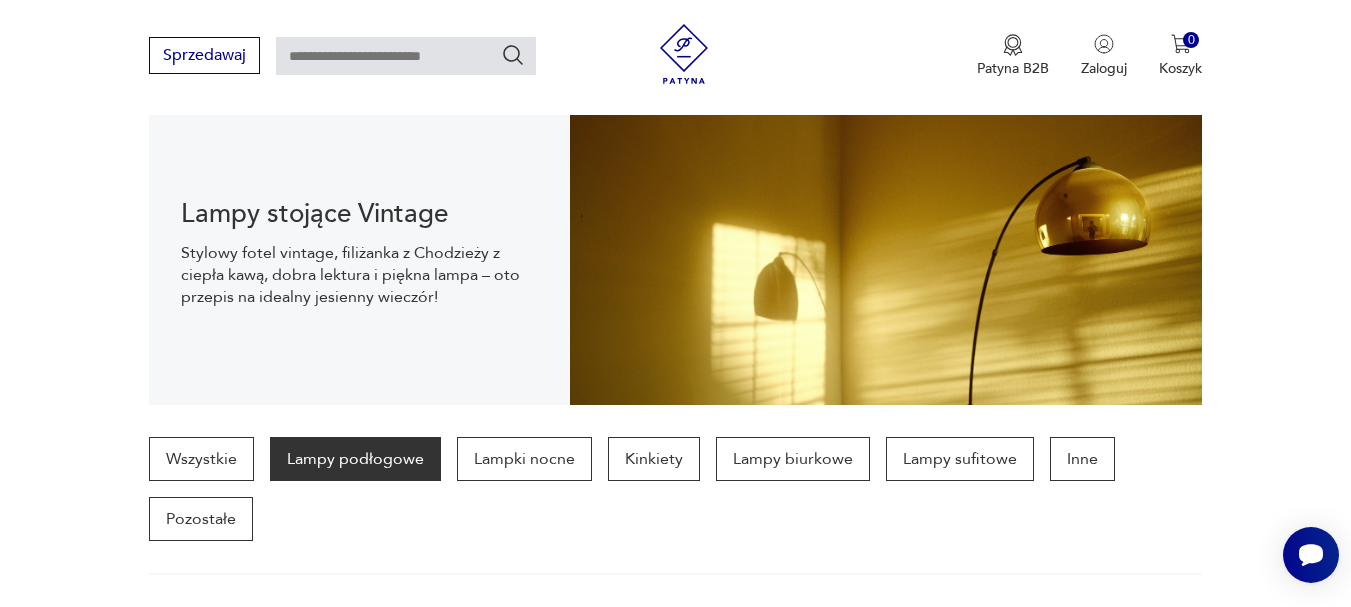 scroll, scrollTop: 218, scrollLeft: 0, axis: vertical 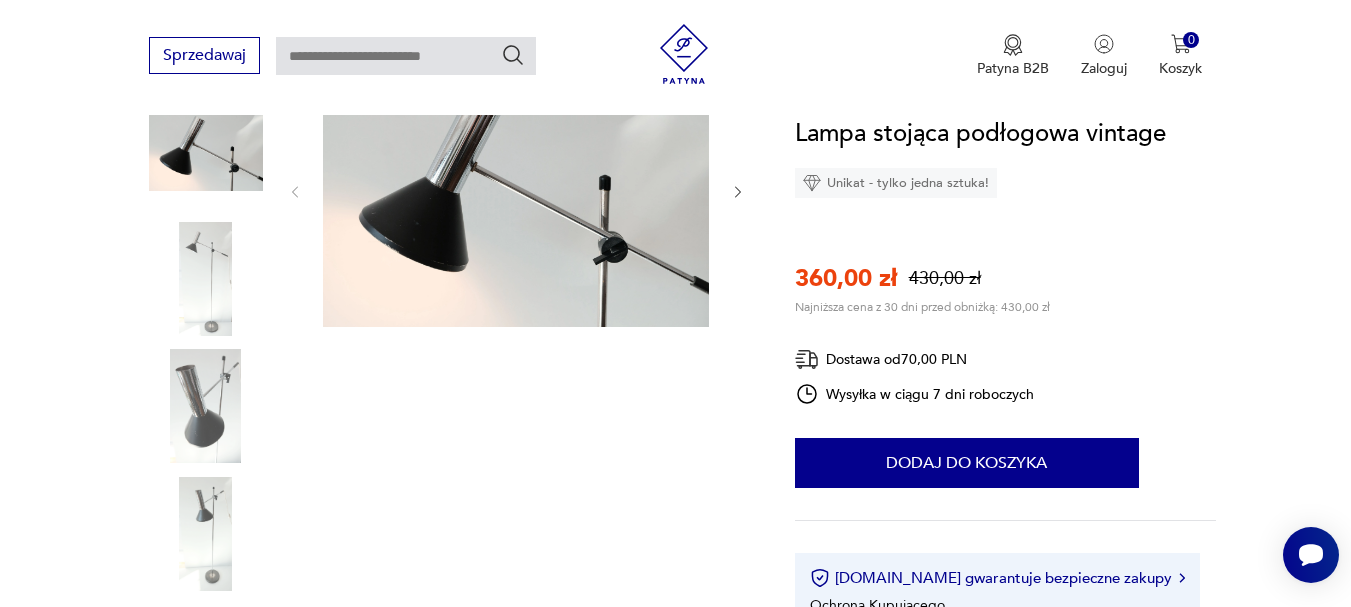 click at bounding box center (206, 279) 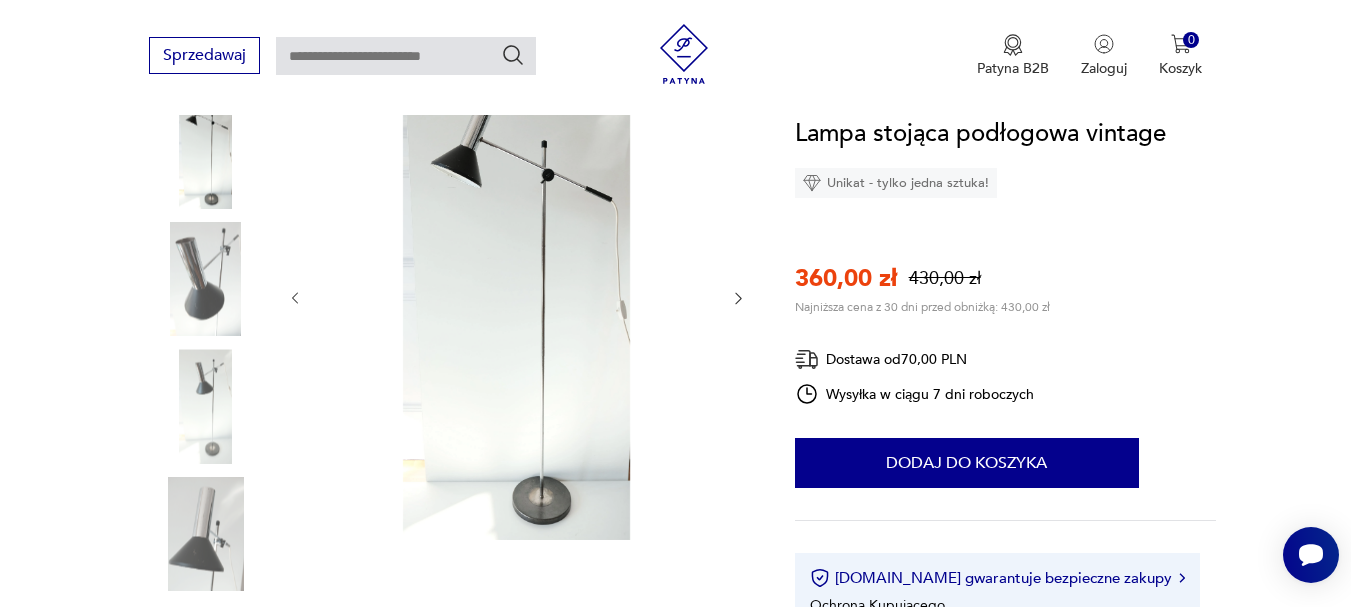 click at bounding box center [206, 406] 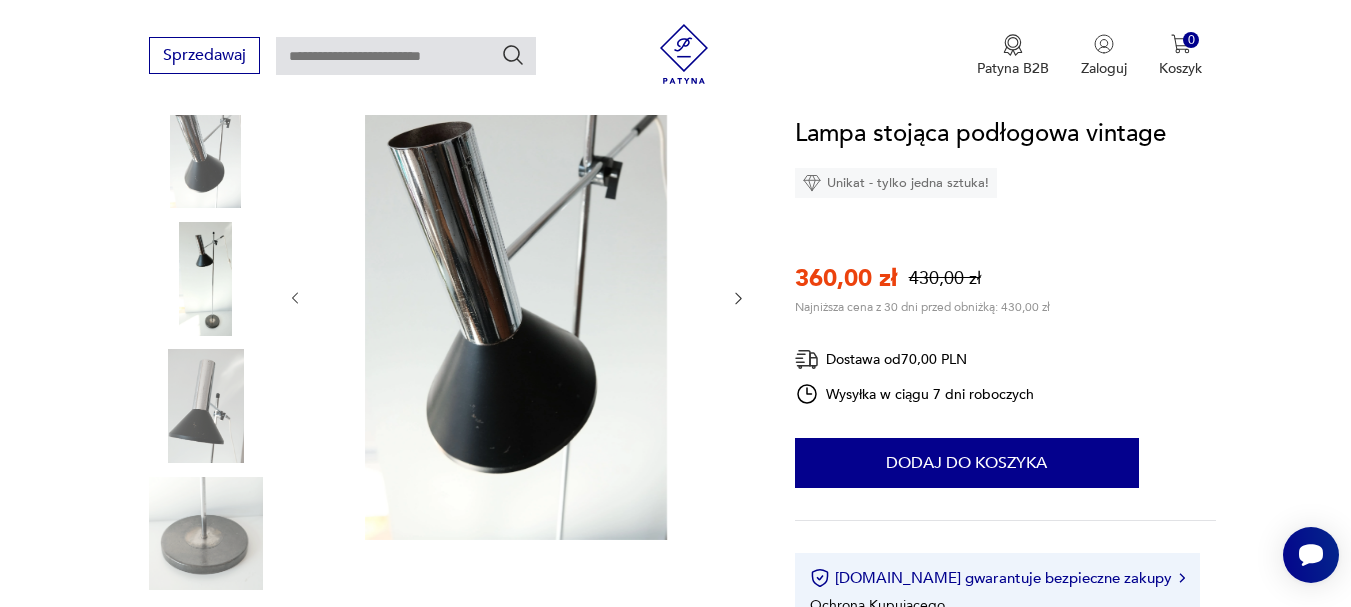 click at bounding box center (206, 406) 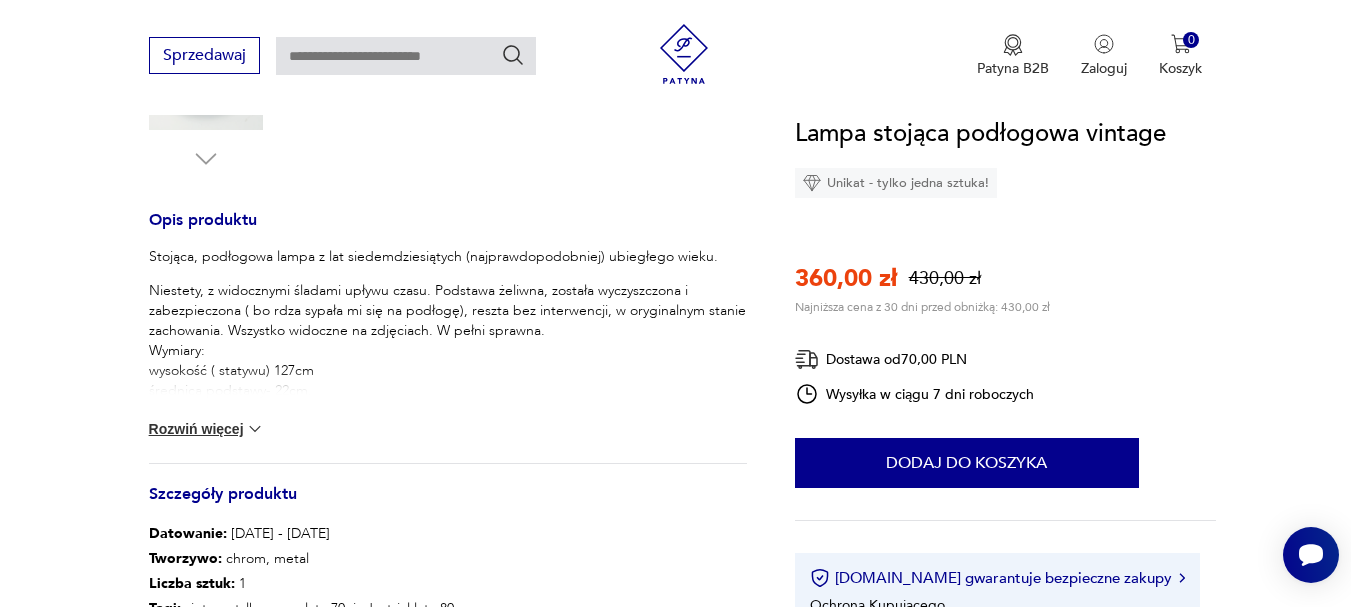 scroll, scrollTop: 757, scrollLeft: 0, axis: vertical 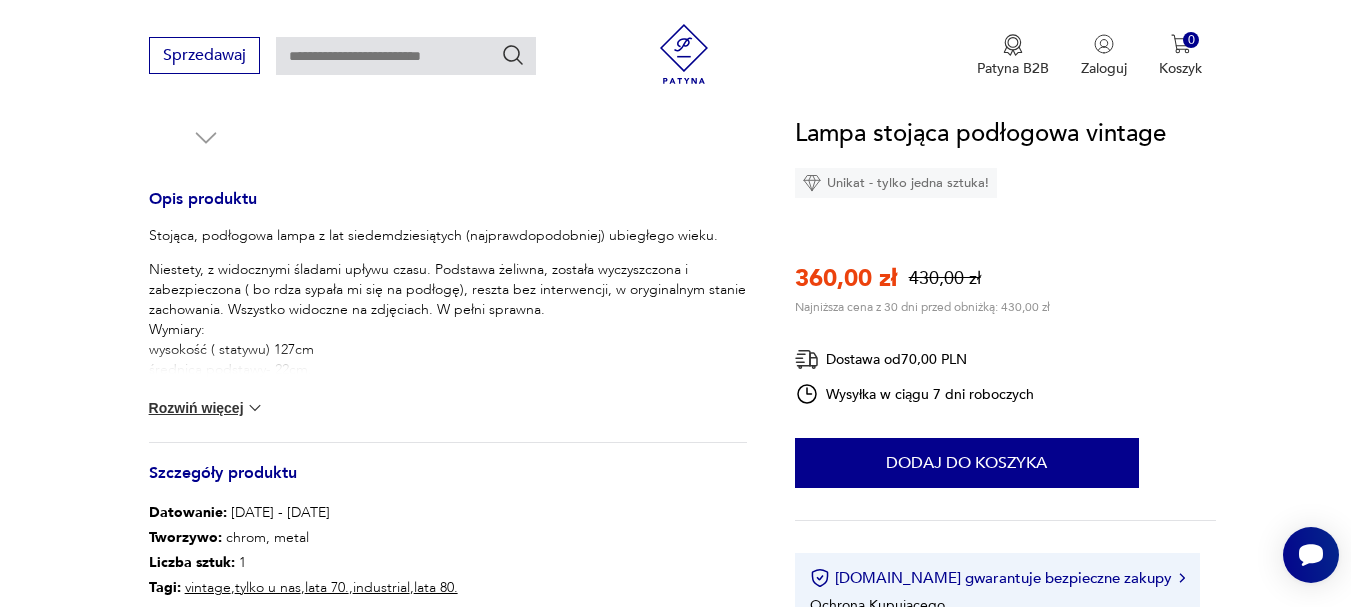 click on "Rozwiń więcej" at bounding box center (207, 408) 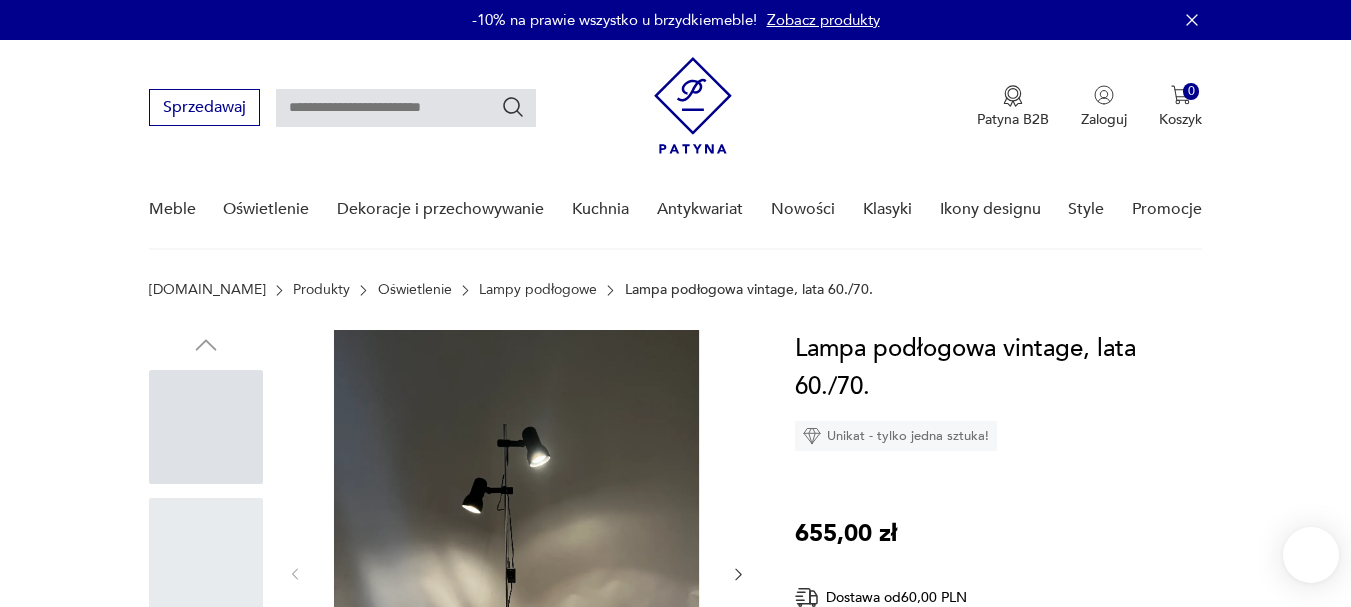 scroll, scrollTop: 0, scrollLeft: 0, axis: both 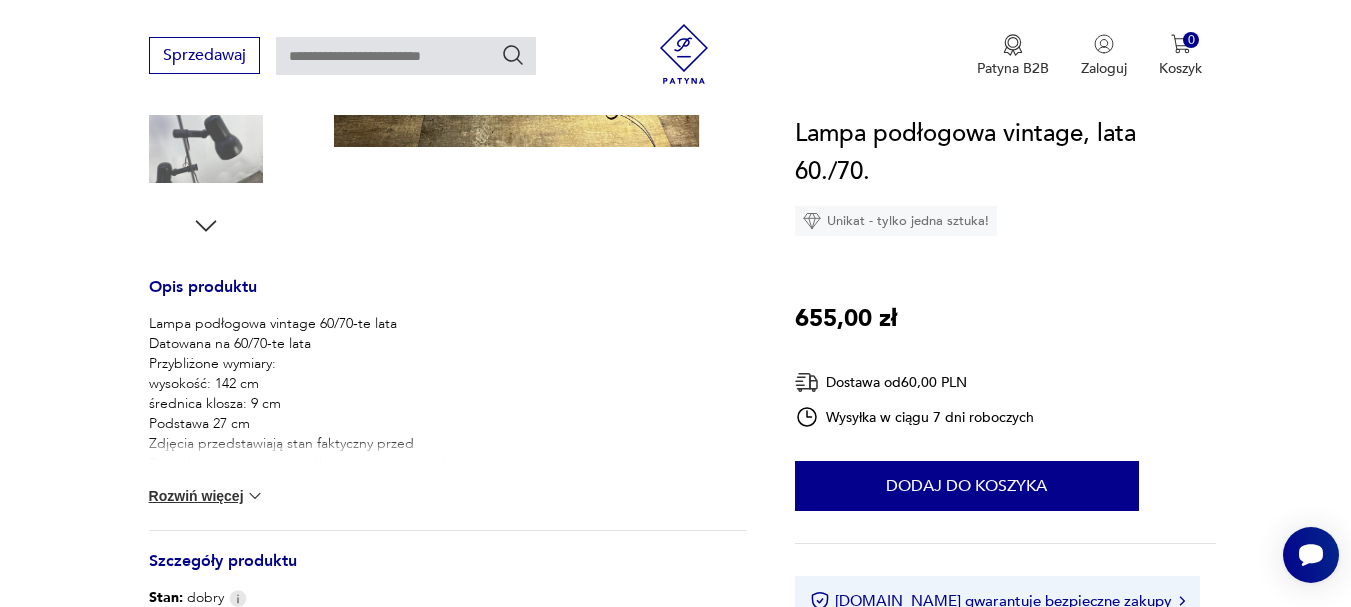 click at bounding box center [255, 496] 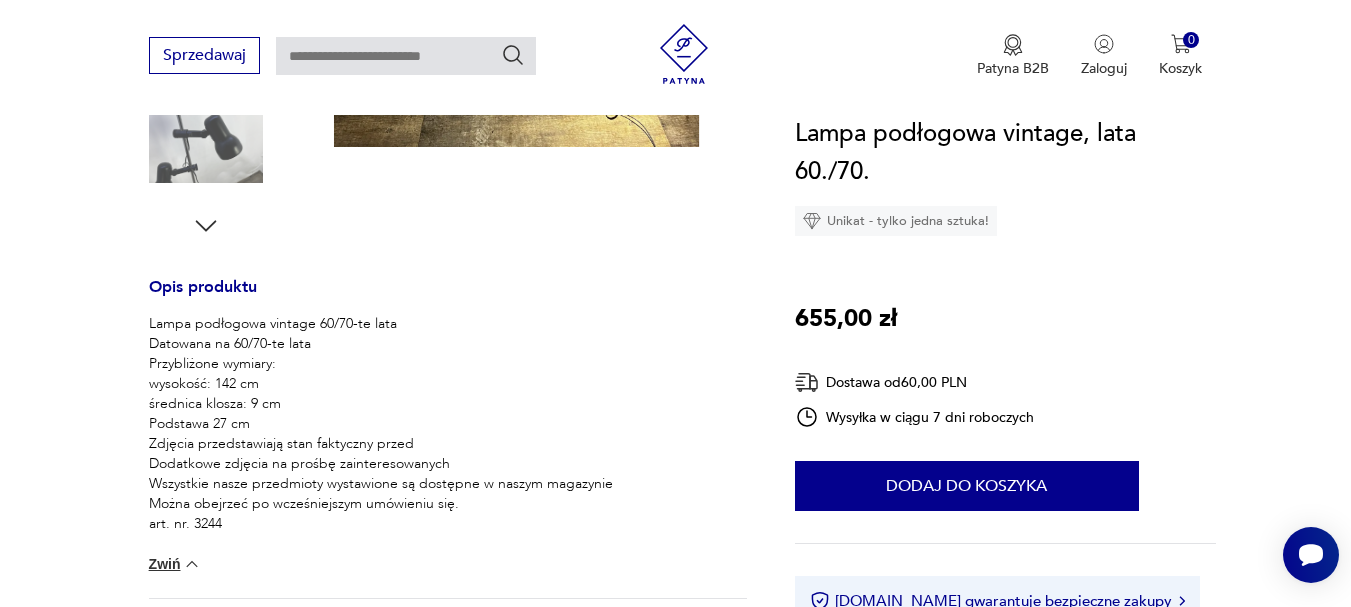 scroll, scrollTop: 213, scrollLeft: 0, axis: vertical 